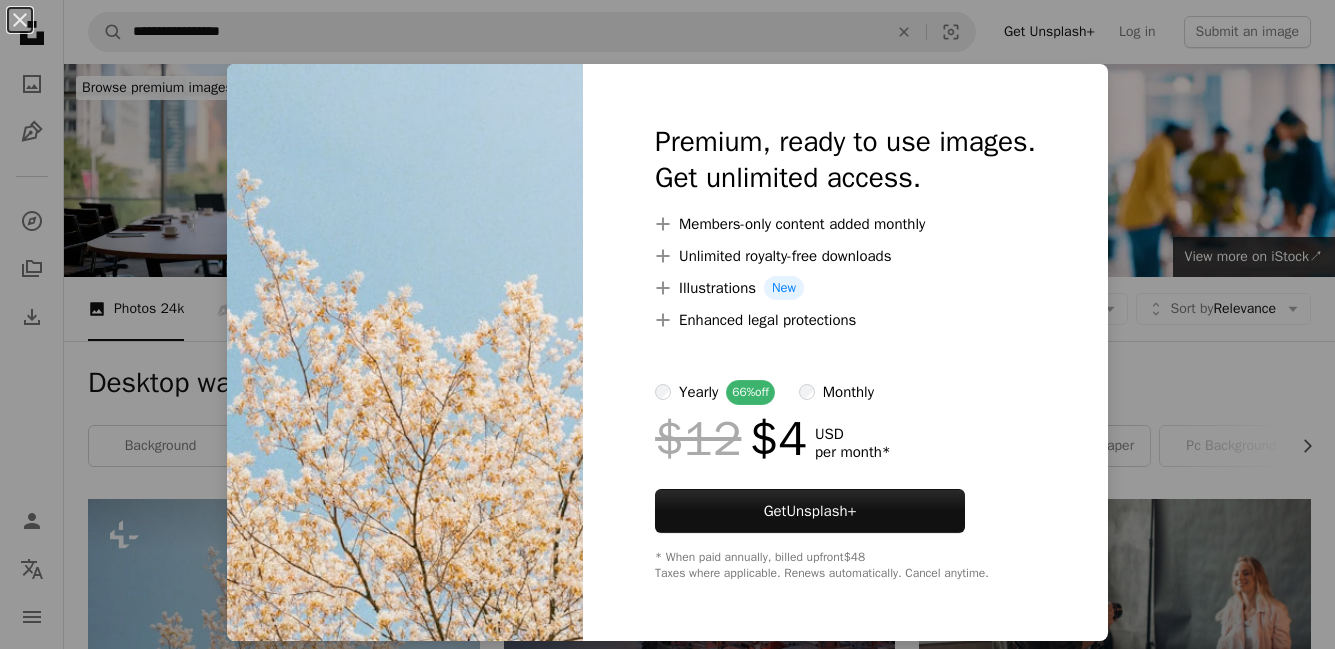 scroll, scrollTop: 355, scrollLeft: 0, axis: vertical 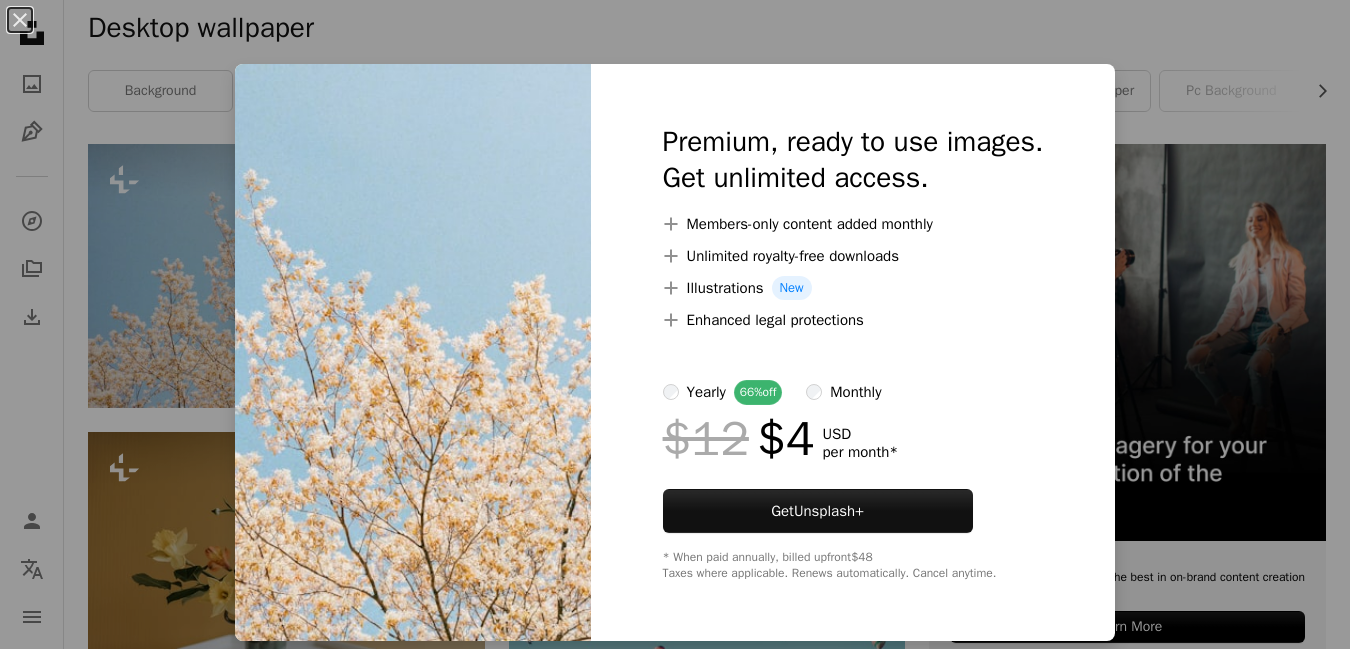 click at bounding box center (413, 352) 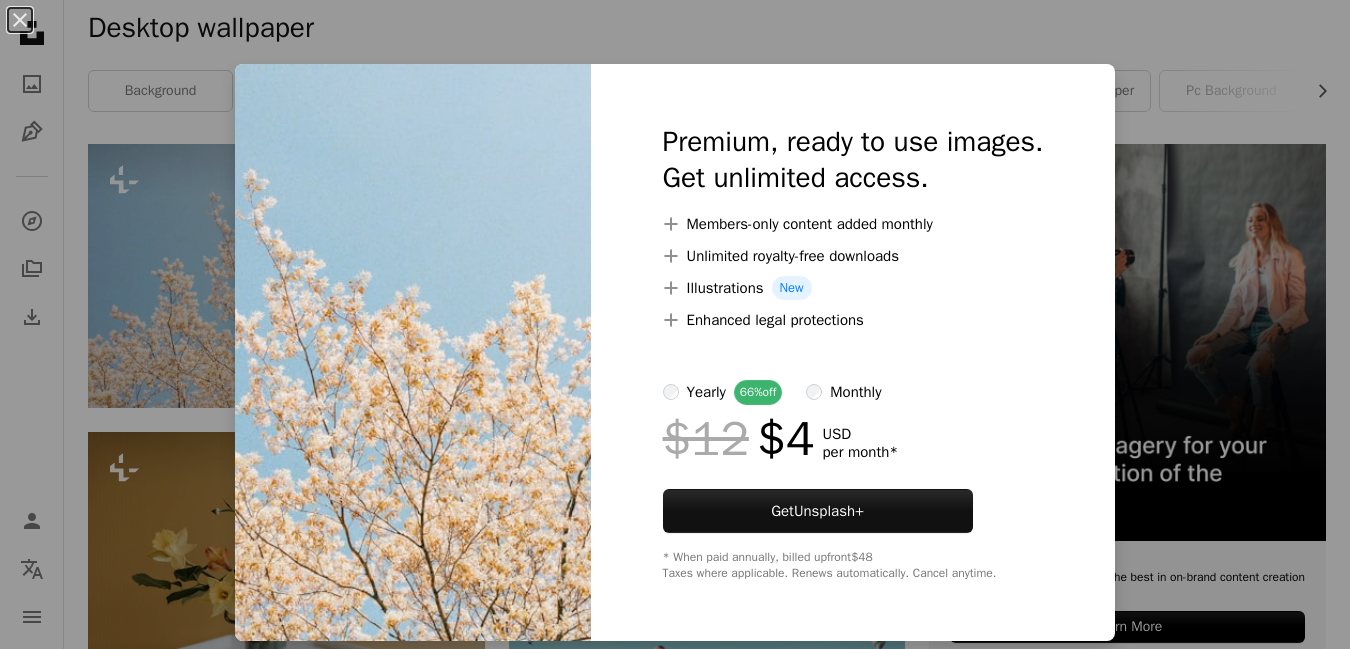 click on "An X shape Premium, ready to use images. Get unlimited access. A plus sign Members-only content added monthly A plus sign Unlimited royalty-free downloads A plus sign Illustrations  New A plus sign Enhanced legal protections yearly 66%  off monthly $12   $4 USD per month * Get  Unsplash+ * When paid annually, billed upfront  $48 Taxes where applicable. Renews automatically. Cancel anytime." at bounding box center [675, 324] 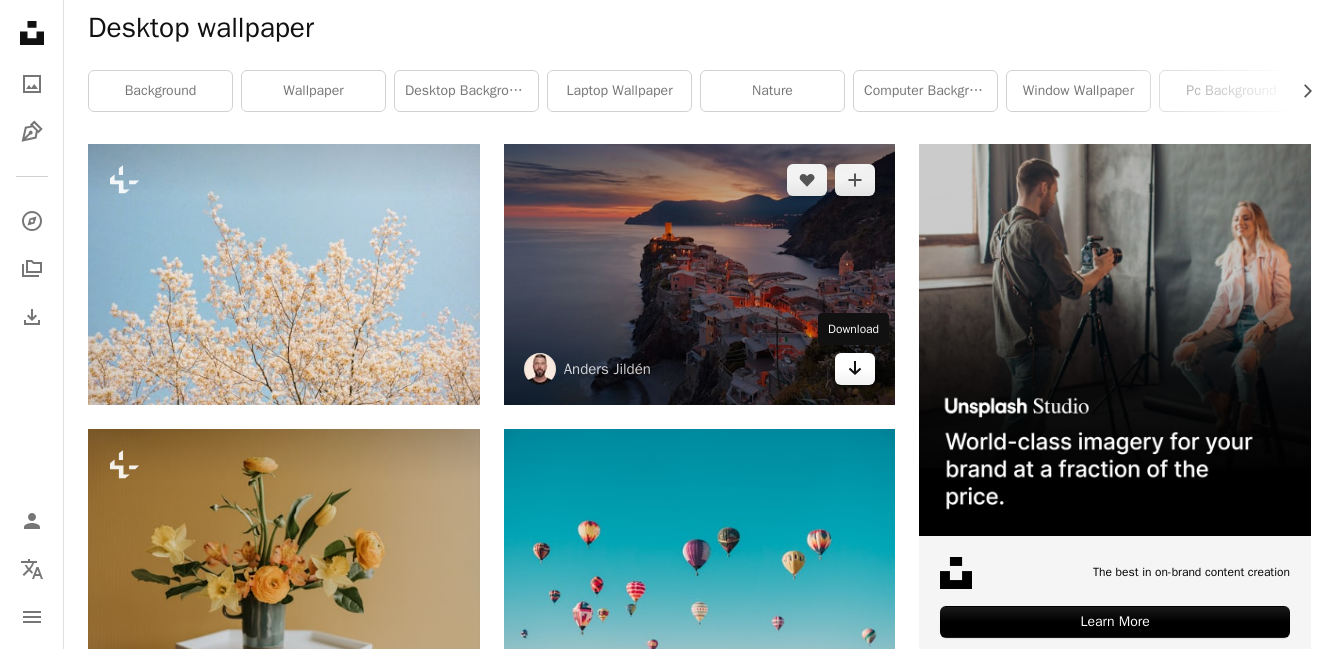 click on "Arrow pointing down" 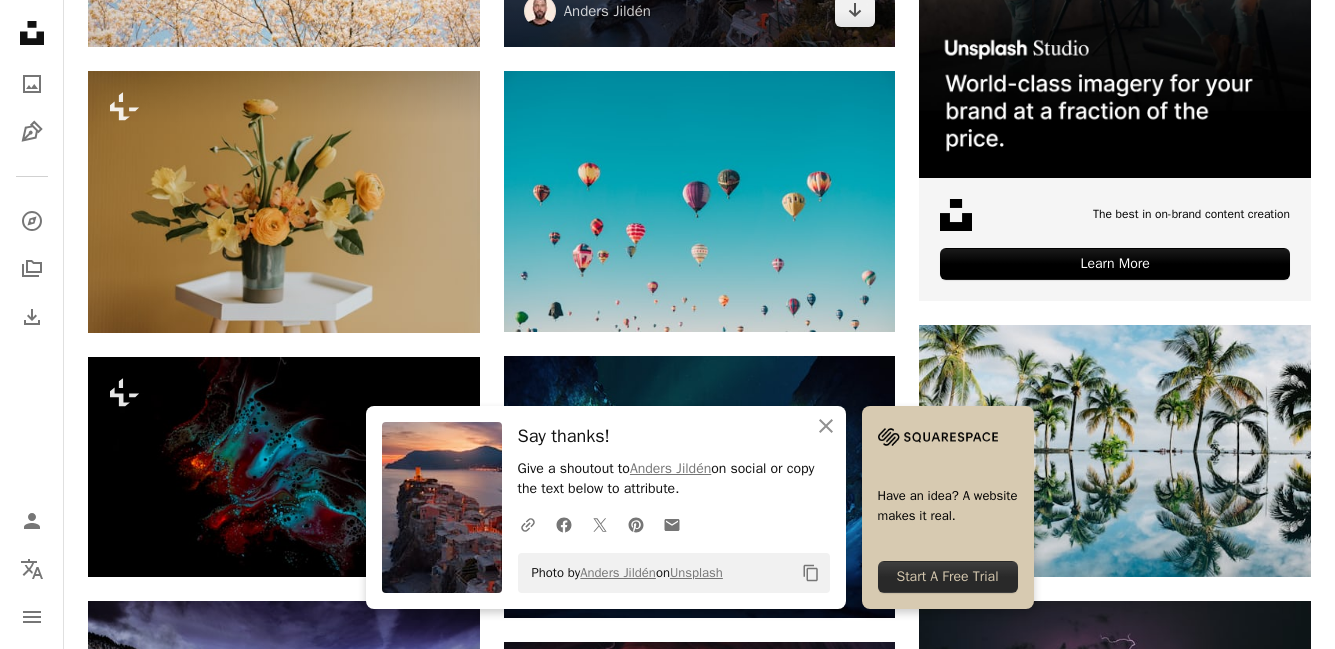 scroll, scrollTop: 717, scrollLeft: 0, axis: vertical 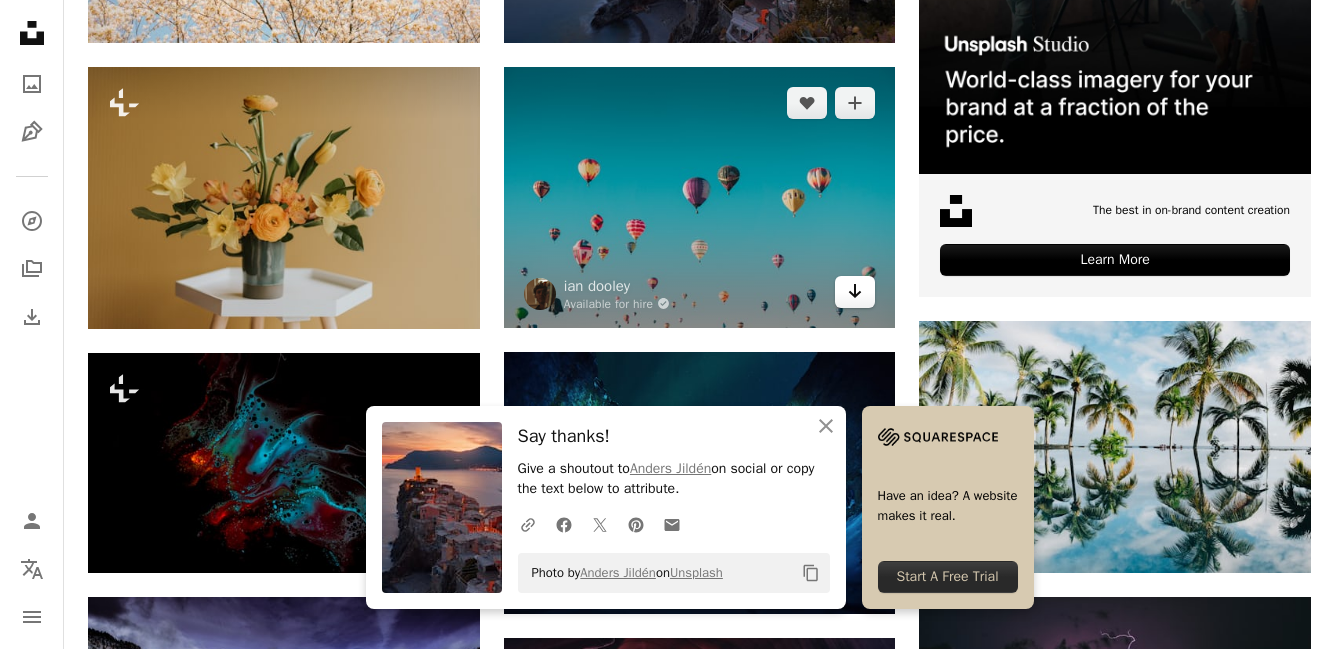 click on "Arrow pointing down" 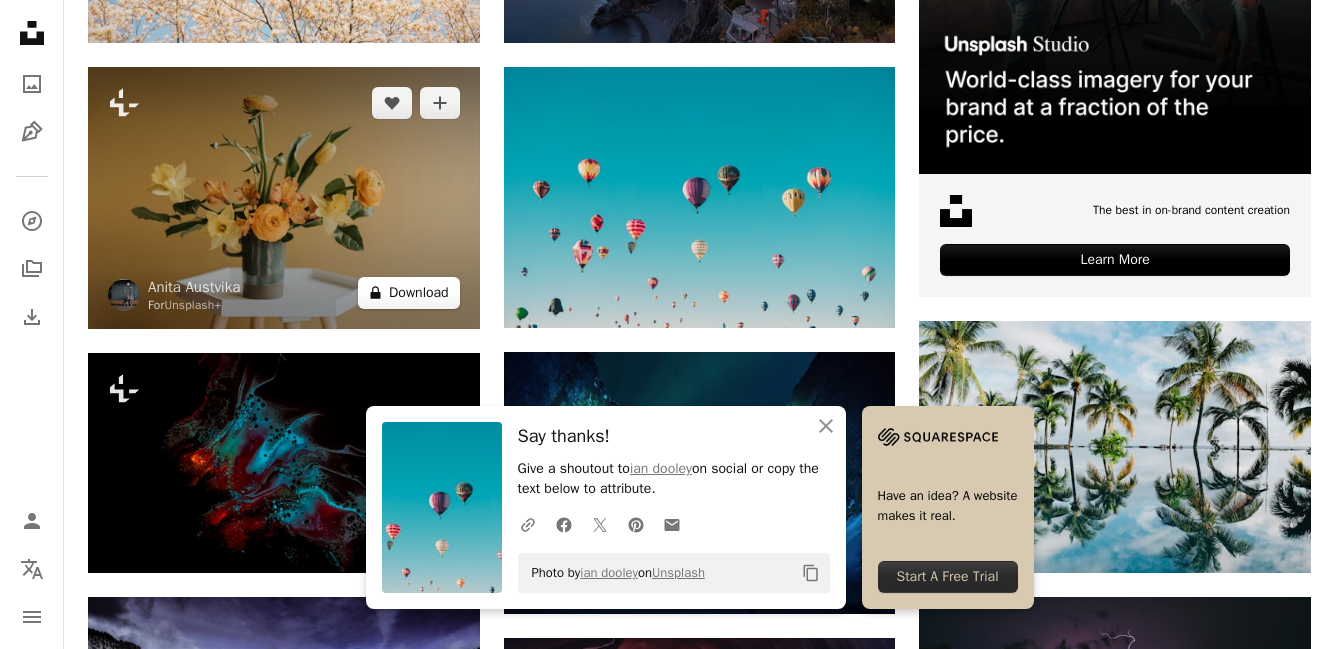 click on "A lock Download" at bounding box center (409, 293) 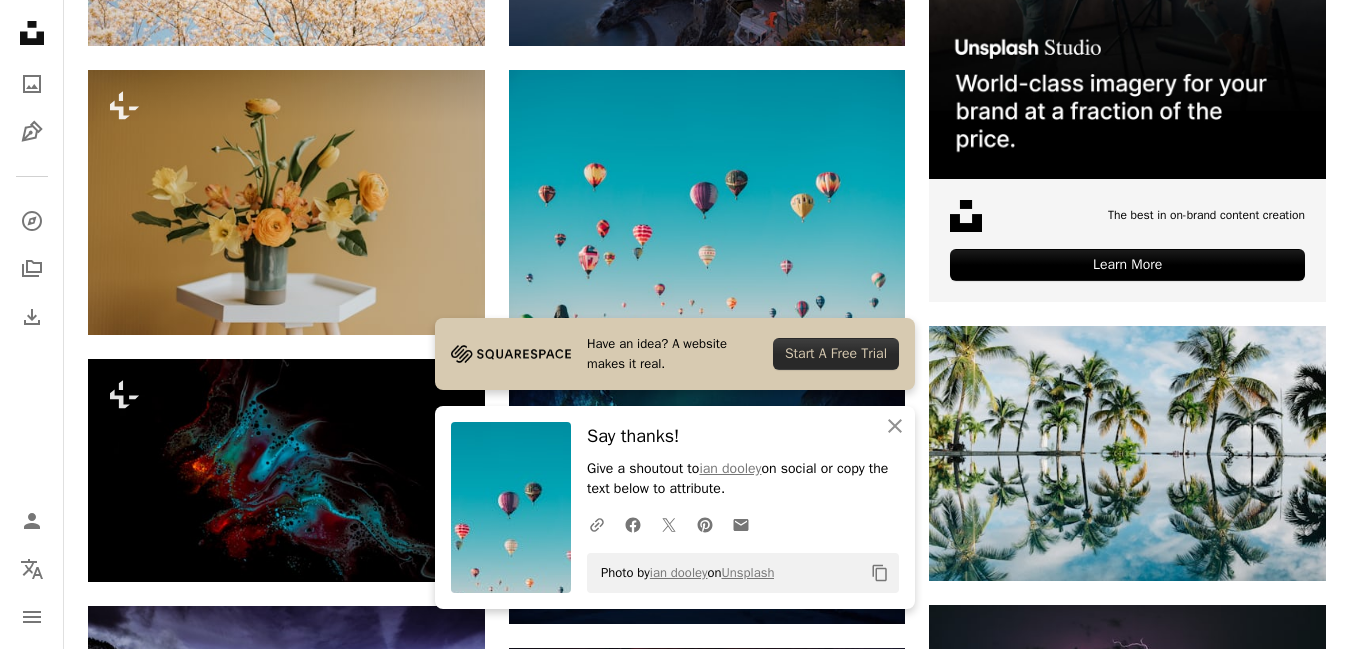 click on "An X shape Have an idea? A website makes it real. Start A Free Trial An X shape Close Say thanks! Give a shoutout to  ian dooley  on social or copy the text below to attribute. A URL sharing icon (chains) Facebook icon X (formerly Twitter) icon Pinterest icon An envelope Photo by  ian dooley  on  Unsplash
Copy content Premium, ready to use images. Get unlimited access. A plus sign Members-only content added monthly A plus sign Unlimited royalty-free downloads A plus sign Illustrations  New A plus sign Enhanced legal protections yearly 66%  off monthly $12   $4 USD per month * Get  Unsplash+ * When paid annually, billed upfront  $48 Taxes where applicable. Renews automatically. Cancel anytime." at bounding box center (675, 3466) 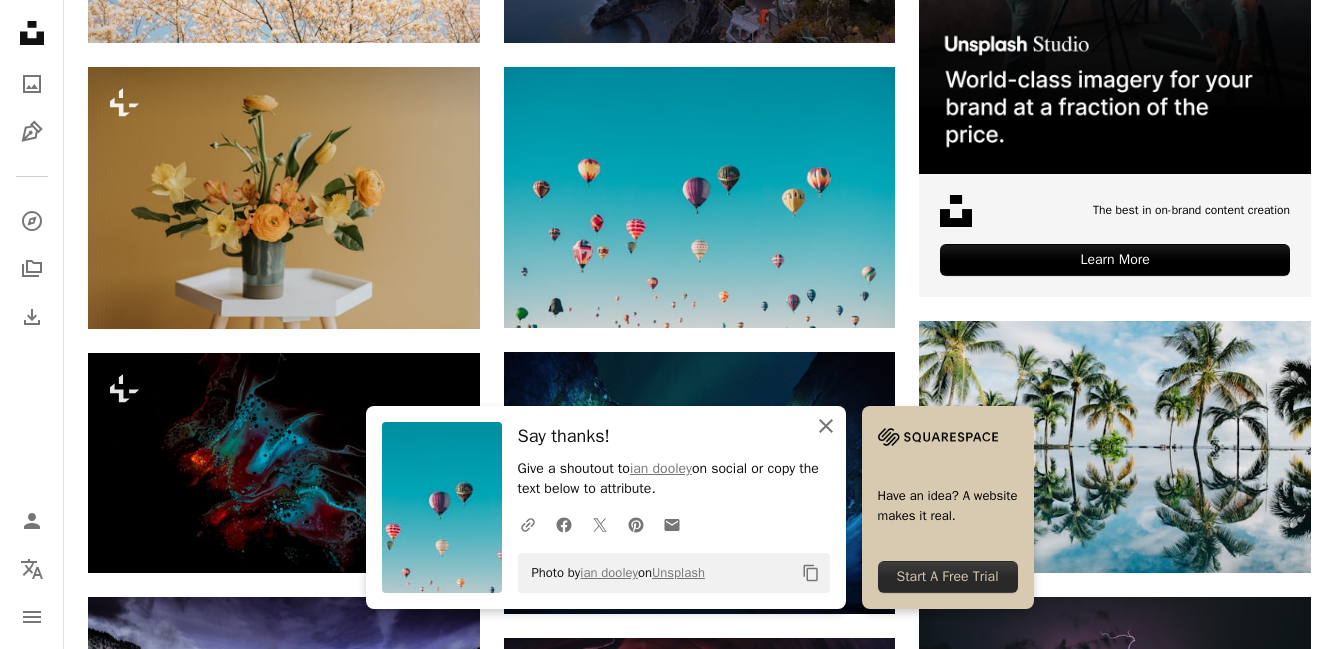click on "An X shape" 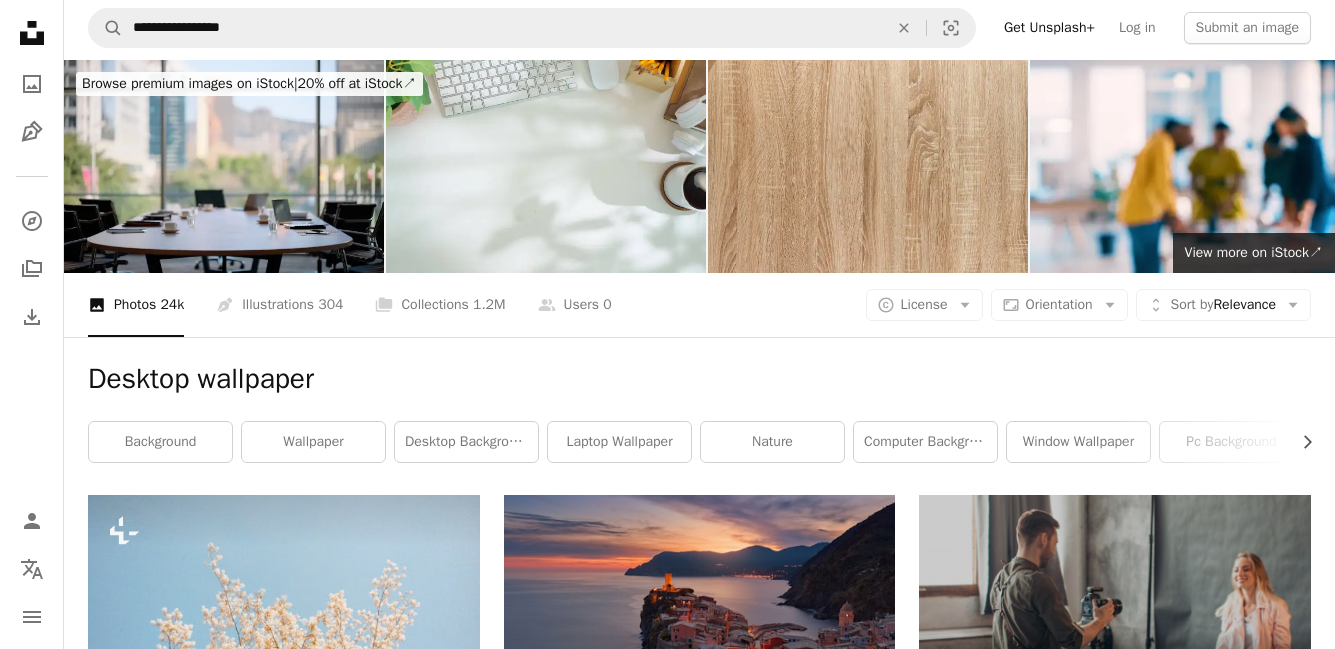 scroll, scrollTop: 0, scrollLeft: 0, axis: both 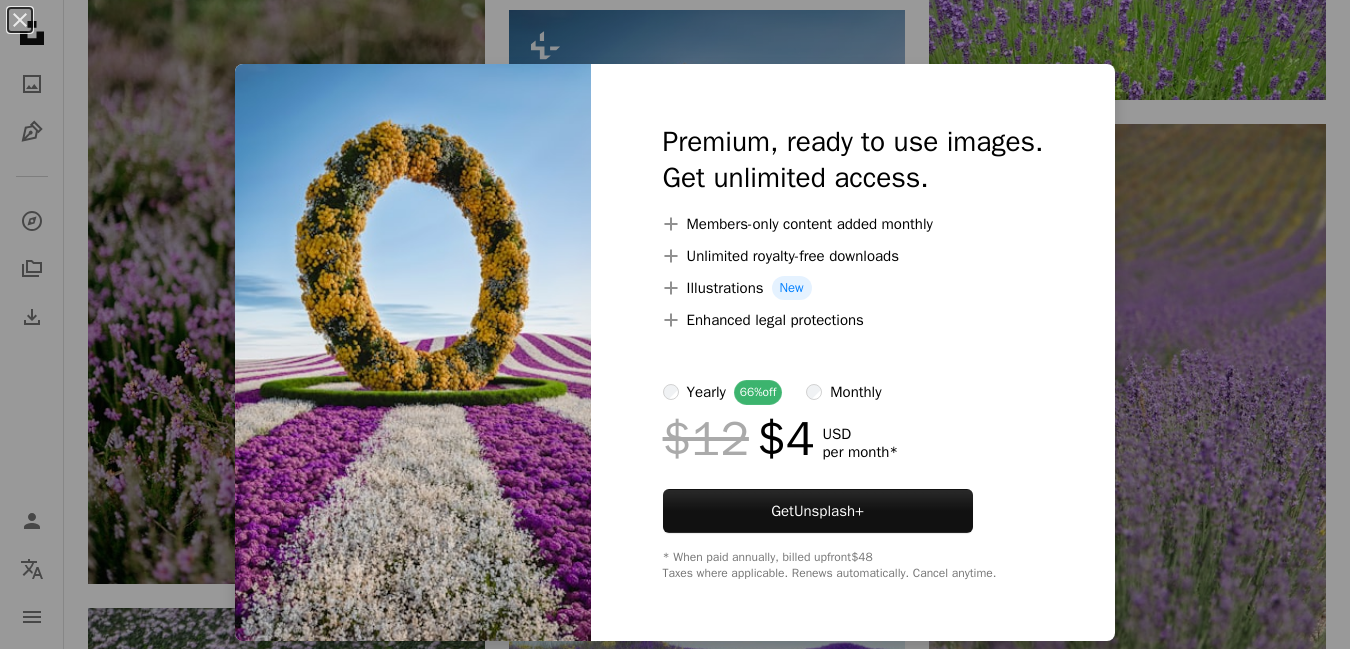 click on "An X shape Premium, ready to use images. Get unlimited access. A plus sign Members-only content added monthly A plus sign Unlimited royalty-free downloads A plus sign Illustrations  New A plus sign Enhanced legal protections yearly 66%  off monthly $12   $4 USD per month * Get  Unsplash+ * When paid annually, billed upfront  $48 Taxes where applicable. Renews automatically. Cancel anytime." at bounding box center [675, 324] 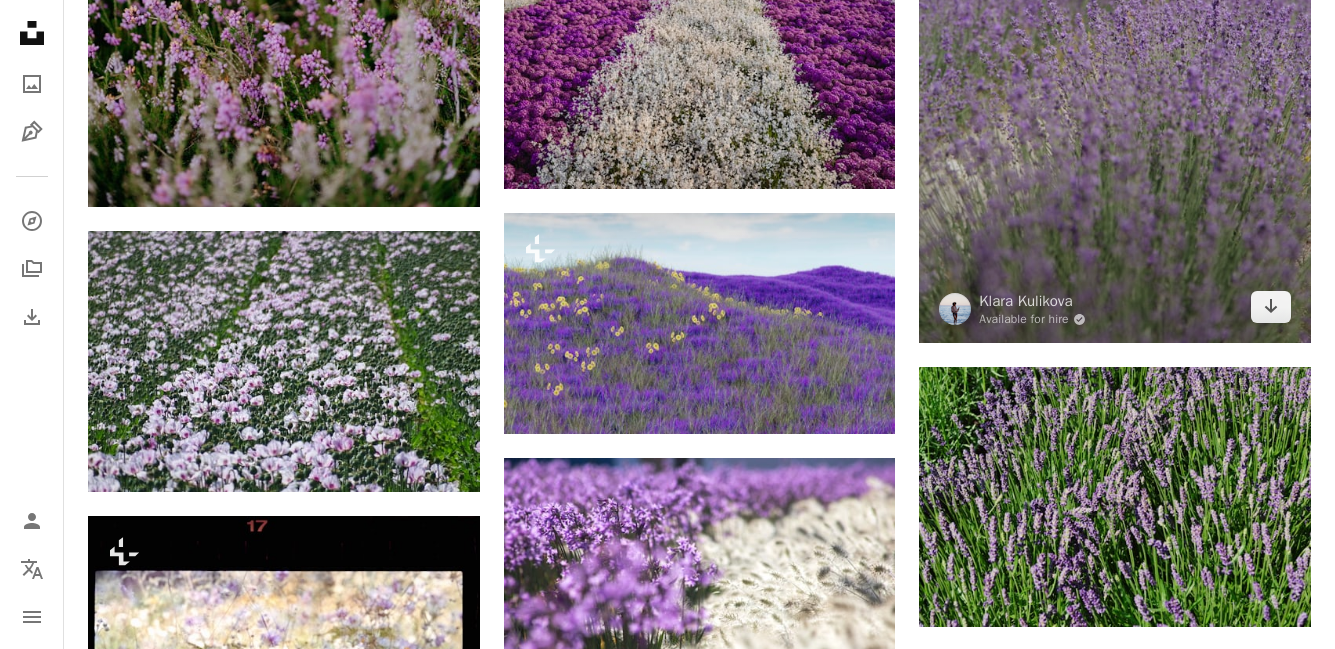 scroll, scrollTop: 3481, scrollLeft: 0, axis: vertical 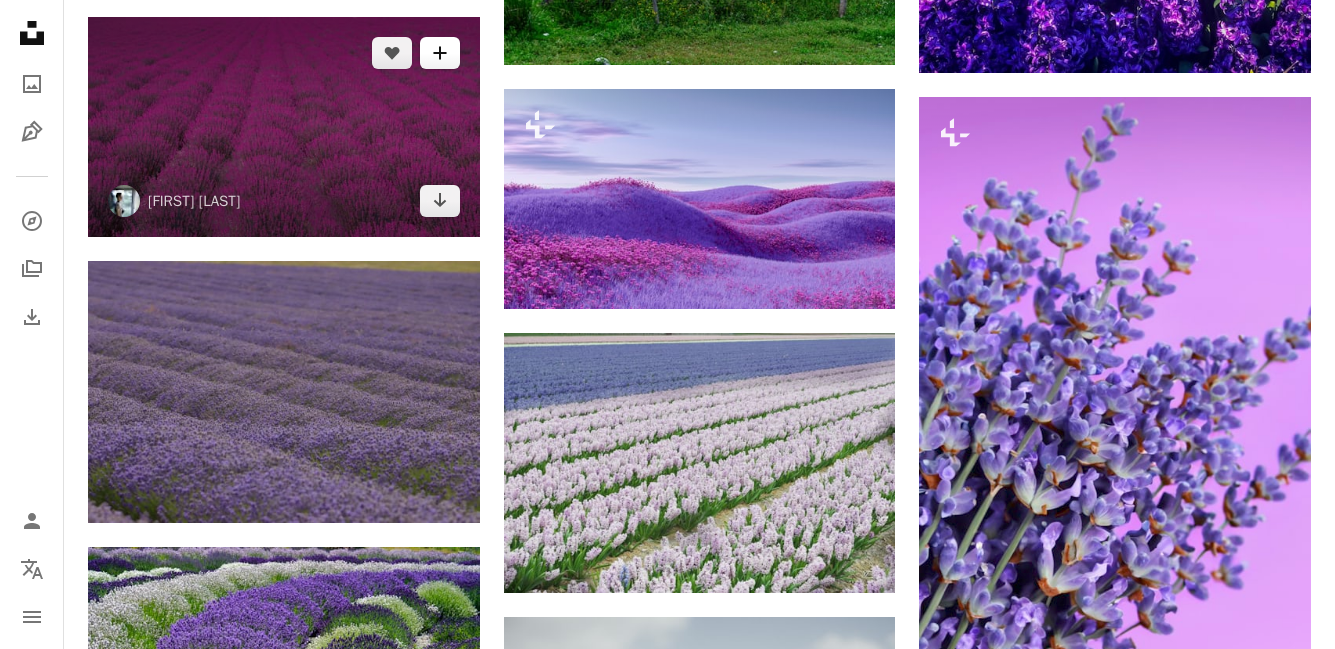 drag, startPoint x: 437, startPoint y: 65, endPoint x: 437, endPoint y: 54, distance: 11 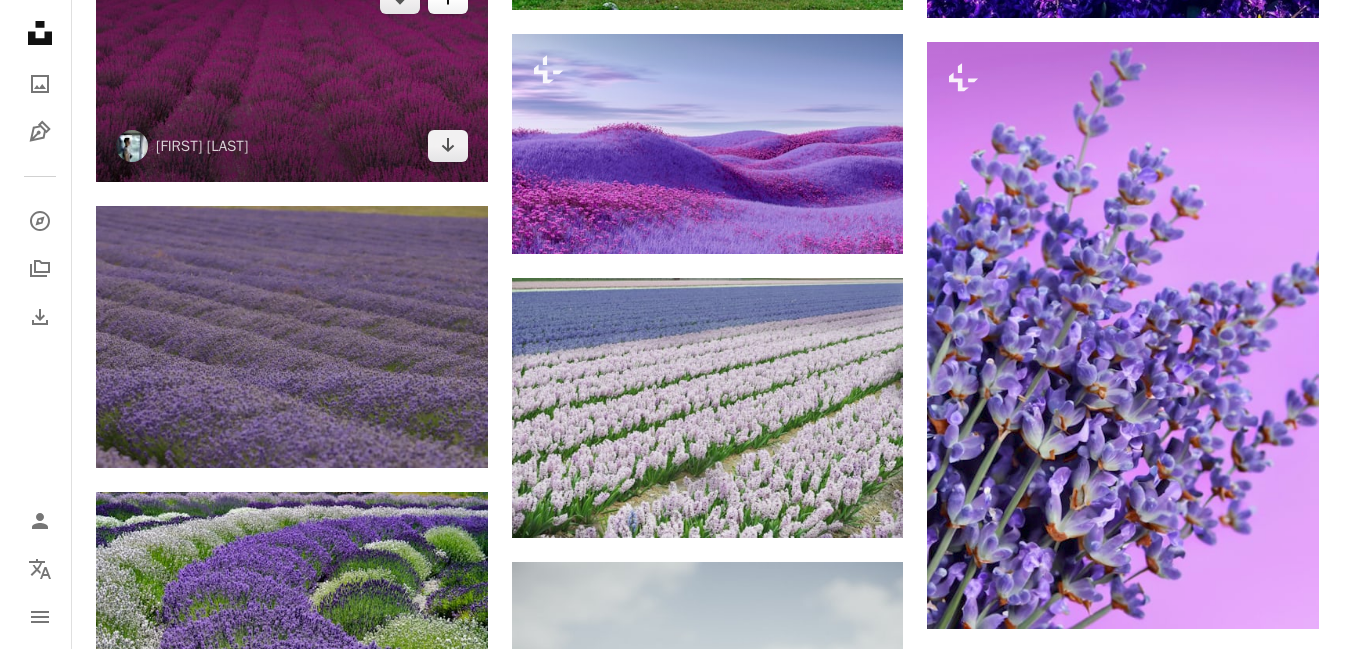 scroll, scrollTop: 5247, scrollLeft: 0, axis: vertical 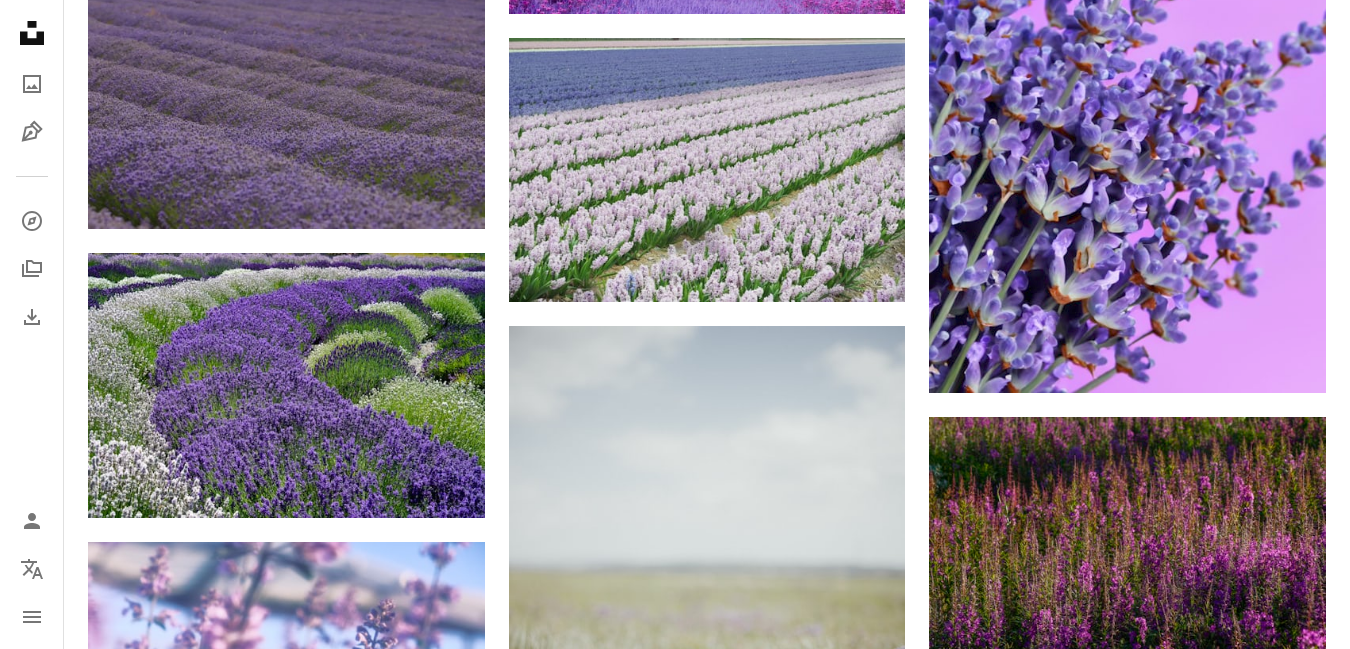 click on "An X shape Join Unsplash Already have an account?  Login [FIRST] [LAST] [EMAIL] [USERNAME]  (only letters, numbers and underscores) Password  (min. 8 char) Join By joining, you agree to the  Terms  and  Privacy Policy ." at bounding box center [675, 4230] 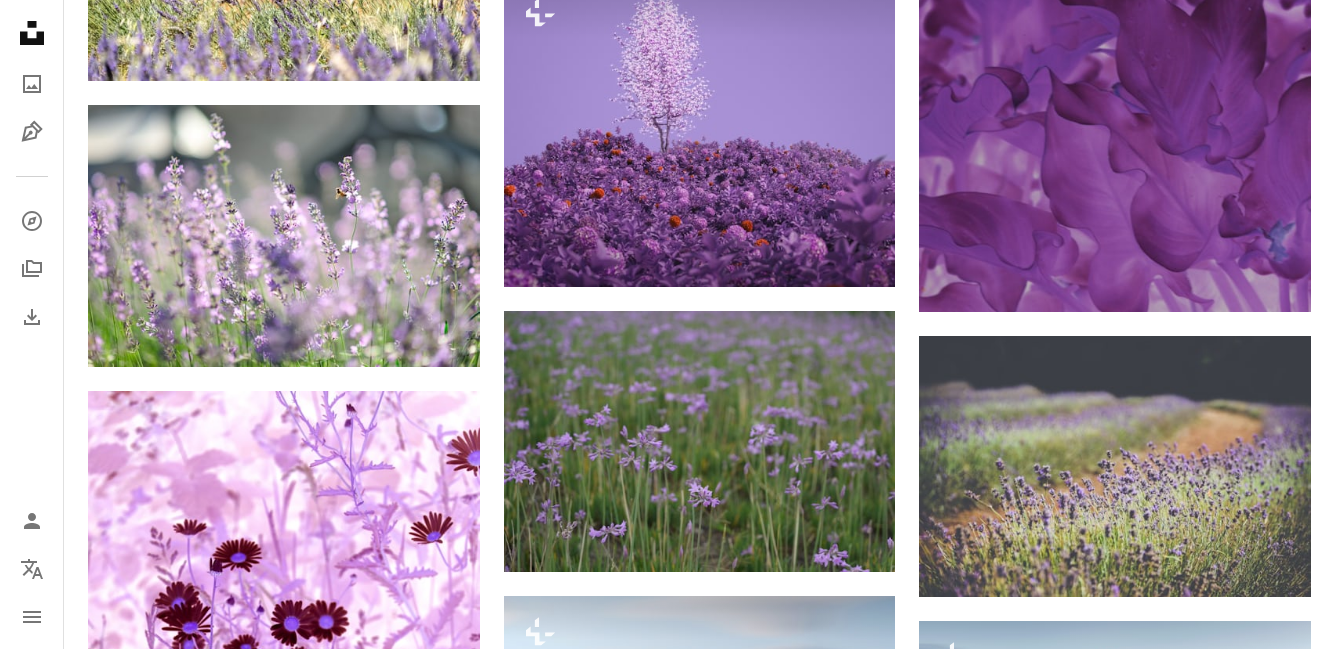 scroll, scrollTop: 11009, scrollLeft: 0, axis: vertical 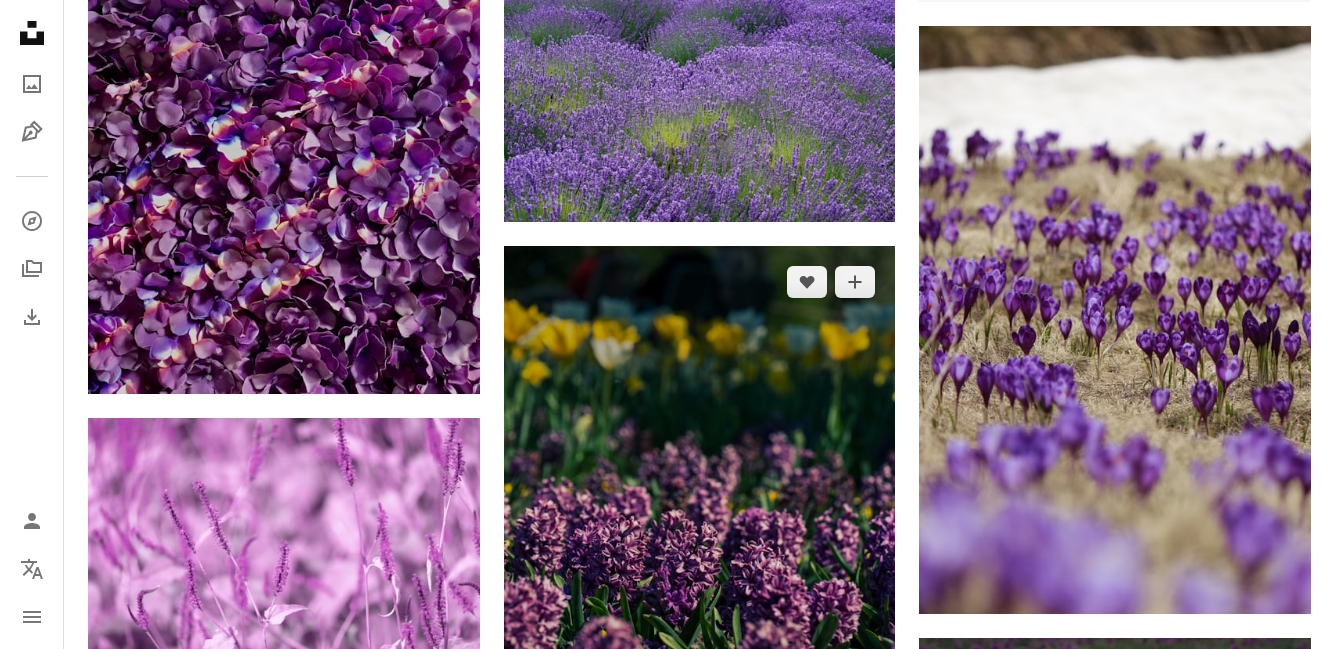 click at bounding box center [700, 540] 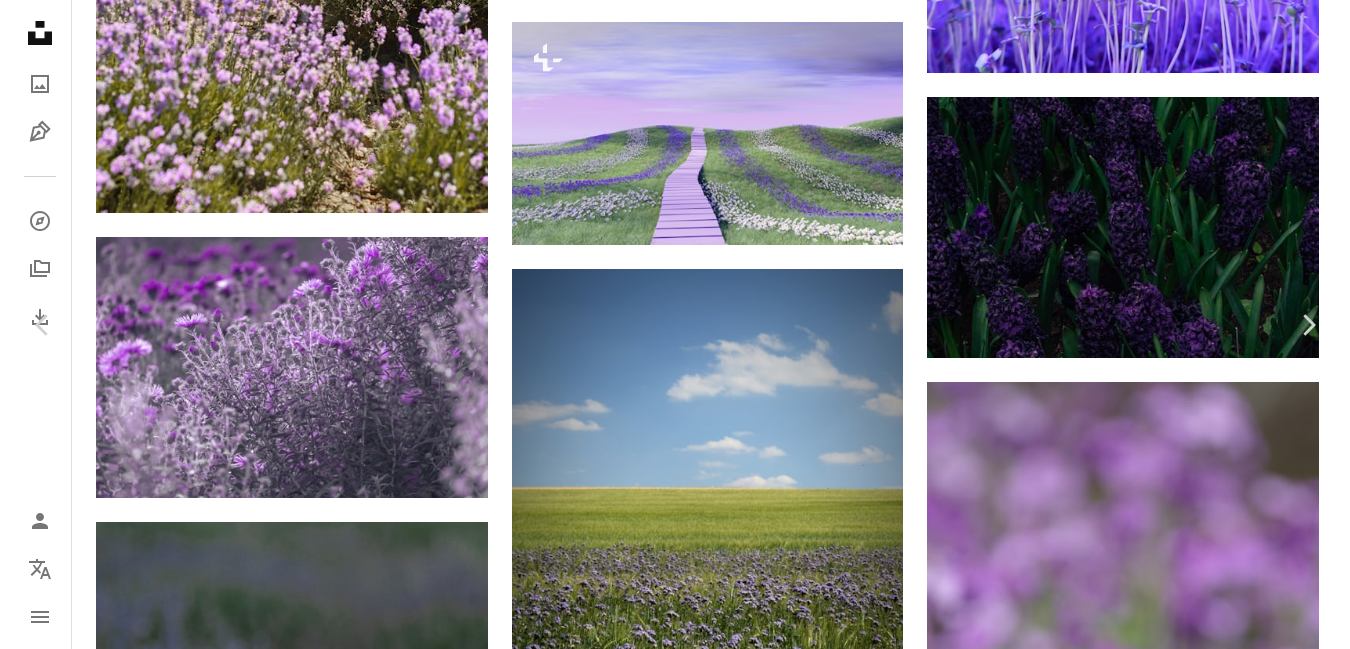 scroll, scrollTop: 6029, scrollLeft: 0, axis: vertical 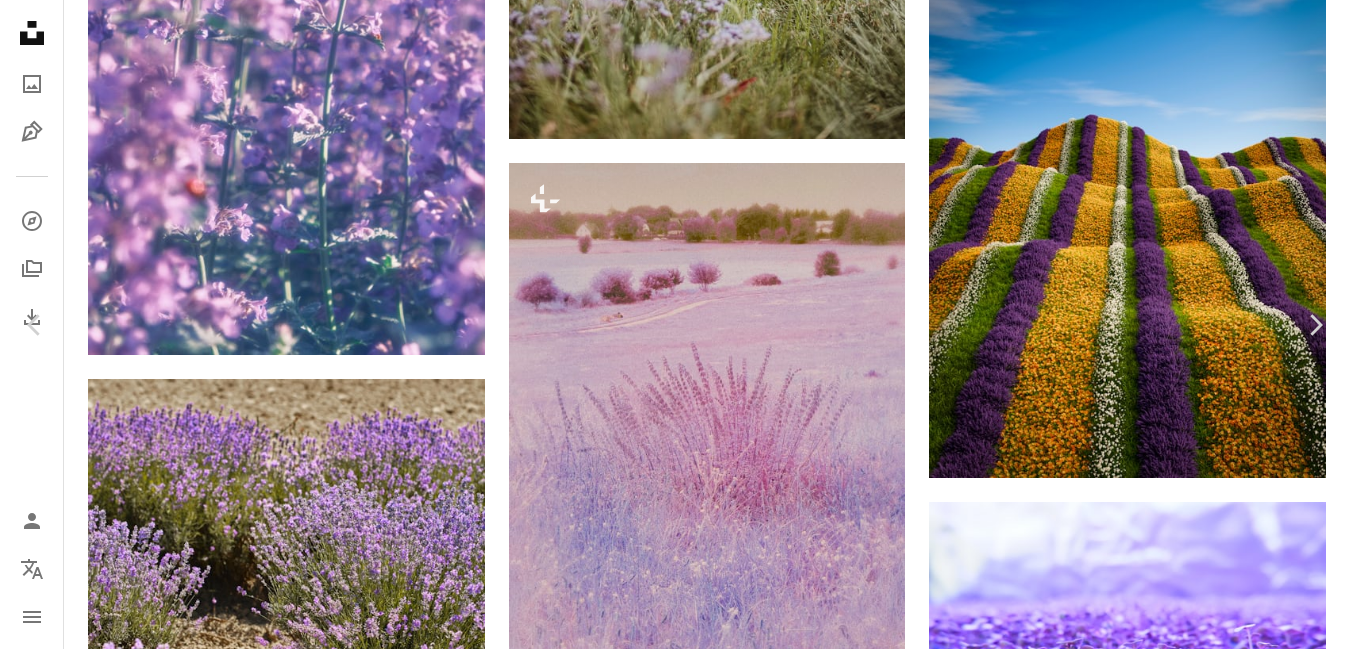 click on "An X shape Chevron left Chevron right [FIRST] [LAST] [USERNAME] A heart A plus sign Download free Chevron down Zoom in Views 431 Downloads 1 A forward-right arrow Share Info icon Info More Actions Calendar outlined Published on April 12, 2025 Camera SONY, ILCE-7CM2 Safety Free to use under the Unsplash License flower spring plant purple blossom lavender outdoors vegetation petal iris geranium Free images Browse premium related images on iStock | Save 20% with code UNSPLASH20 View more on iStock ↗ Related images A heart A plus sign [FIRST] [LAST] Arrow pointing down Plus sign for Unsplash+ A heart A plus sign Annie Spratt For Unsplash+ A lock Download A heart A plus sign [FIRST] [LAST] Arrow pointing down Plus sign for Unsplash+ A heart A plus sign Mona Hamm Arrow pointing down Plus sign for Unsplash+ A heart A plus sign Annie Spratt For Unsplash+ A lock Download A heart A plus sign [FIRST] [LAST] Arrow pointing down Plus sign for Unsplash+" at bounding box center (675, 10873) 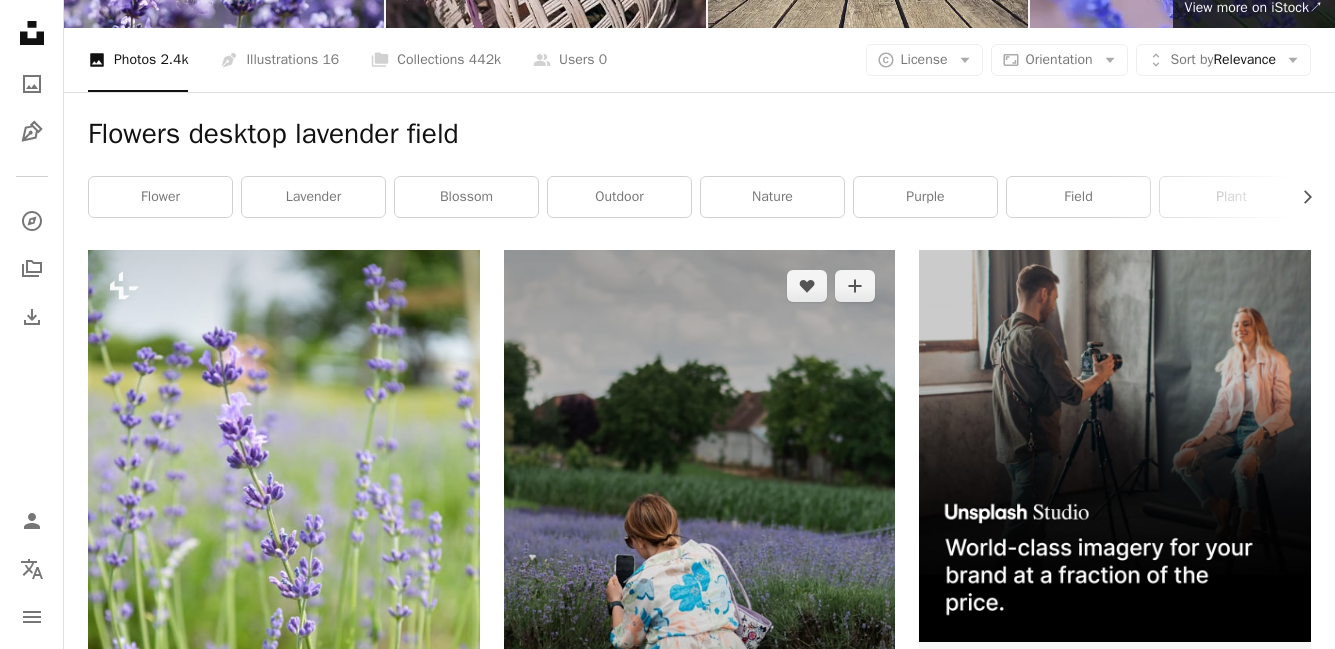 scroll, scrollTop: 0, scrollLeft: 0, axis: both 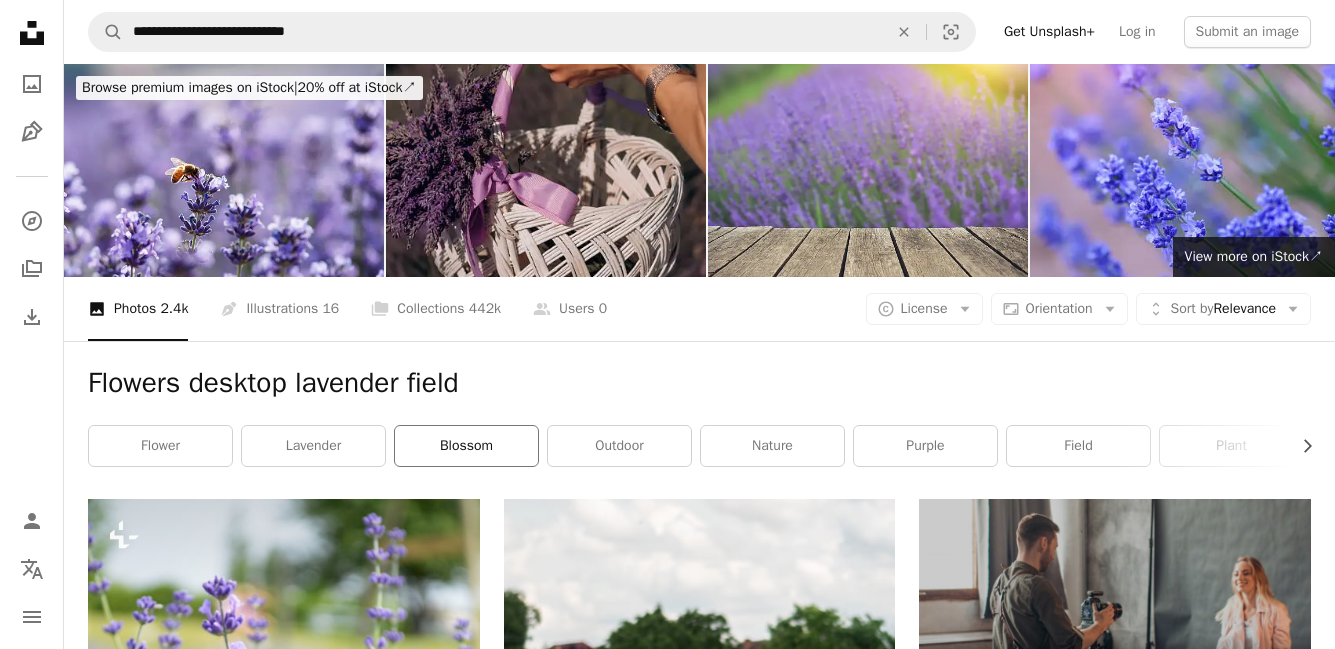 click on "blossom" at bounding box center (466, 446) 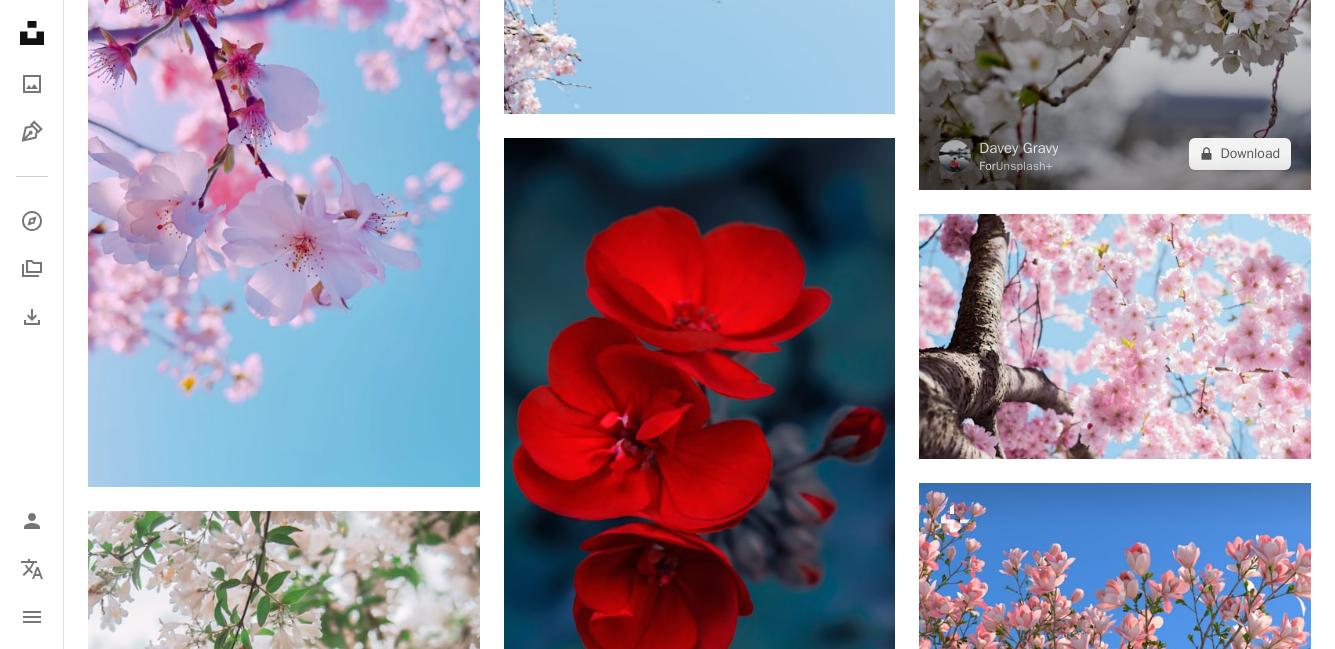 scroll, scrollTop: 2416, scrollLeft: 0, axis: vertical 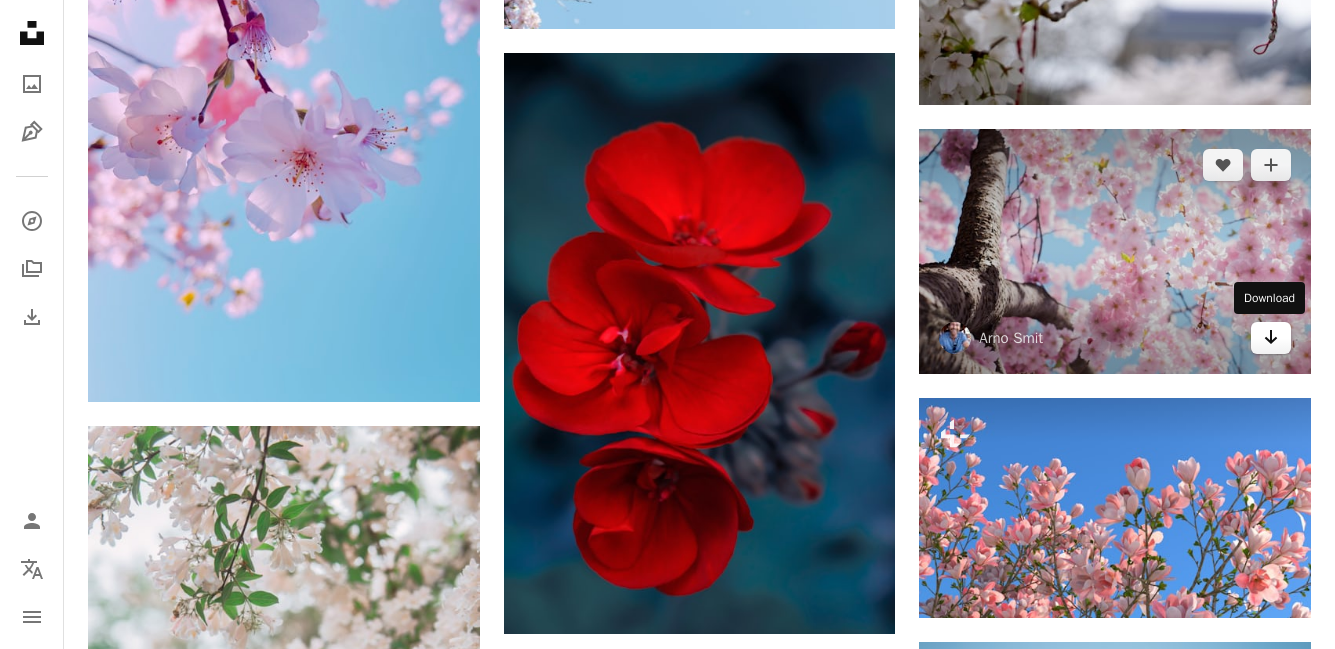 click on "Arrow pointing down" at bounding box center [1271, 338] 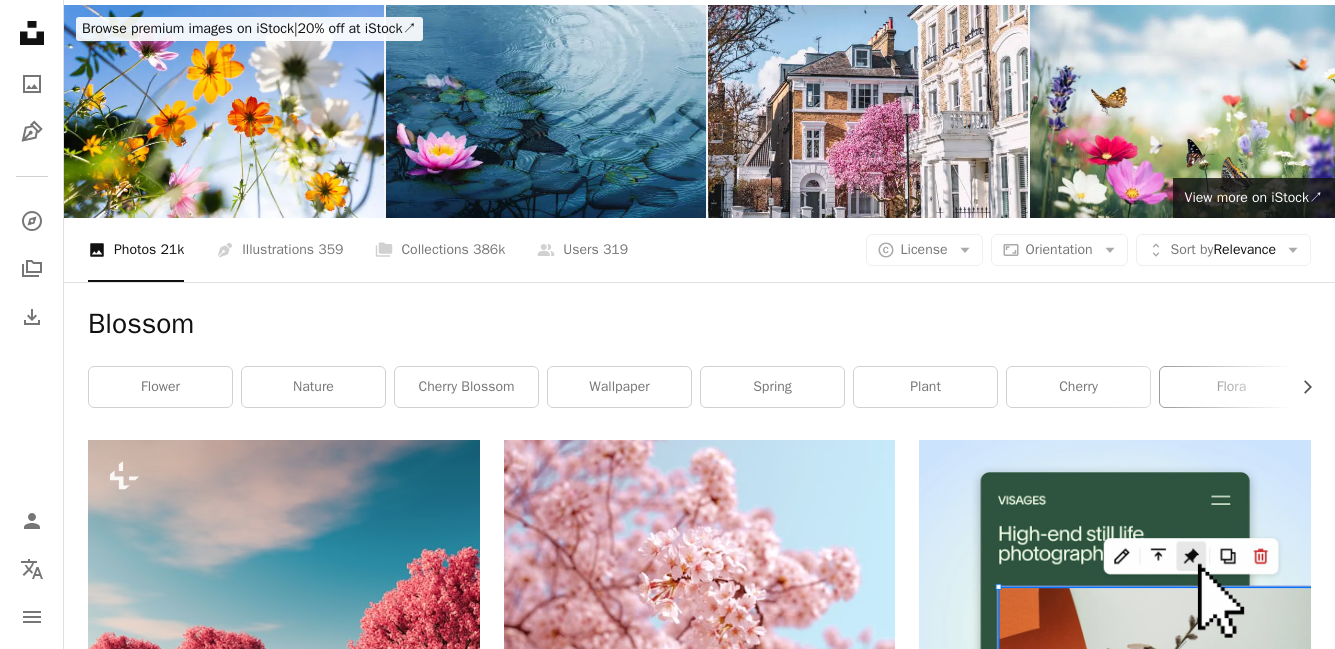 scroll, scrollTop: 0, scrollLeft: 0, axis: both 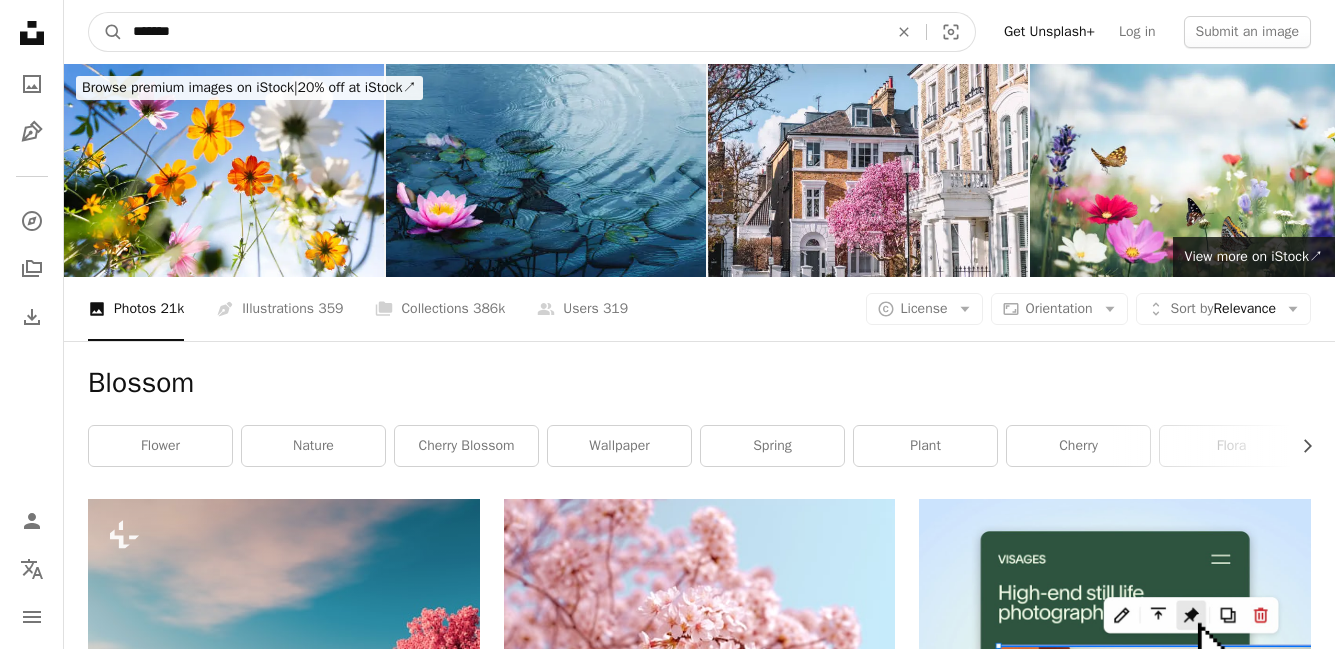 drag, startPoint x: 258, startPoint y: 206, endPoint x: 334, endPoint y: 23, distance: 198.15398 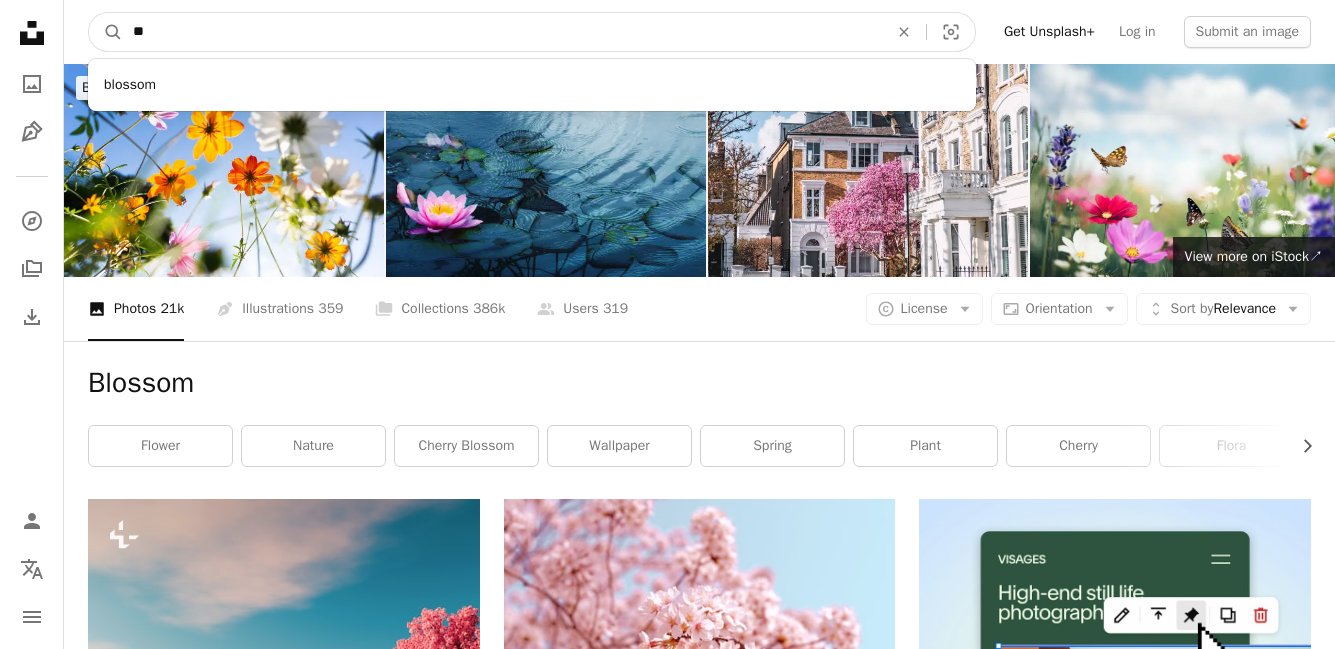 type on "*" 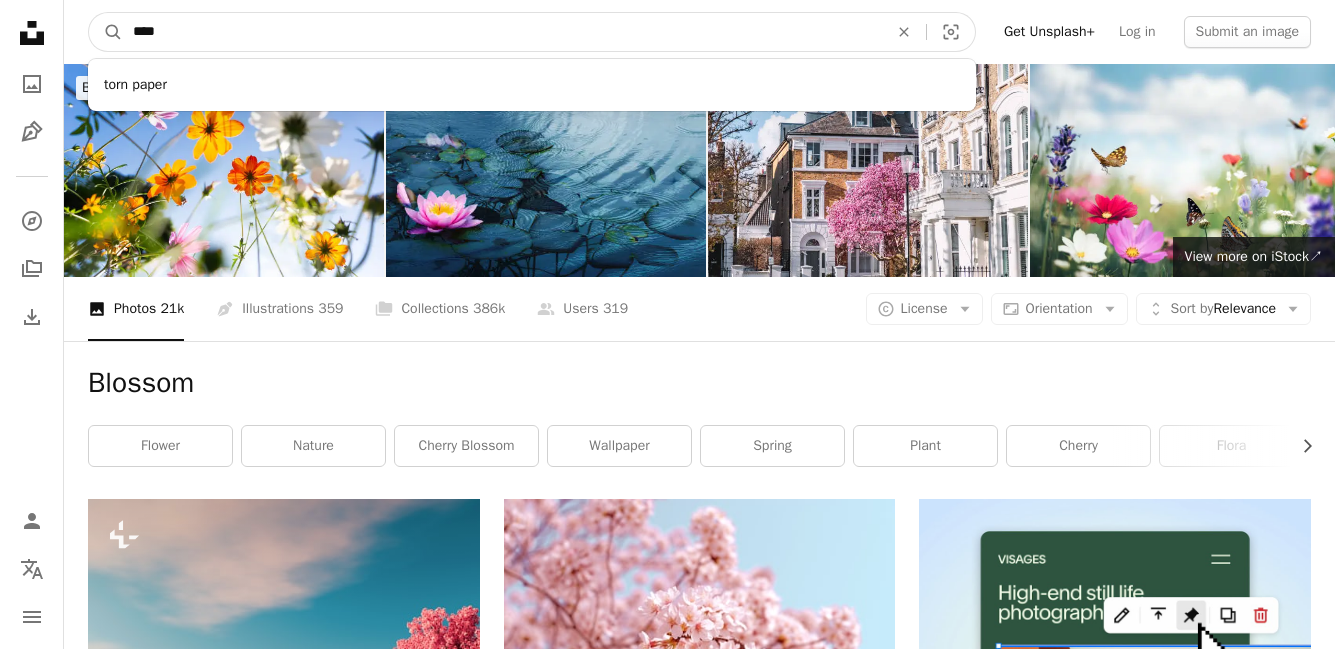 type on "****" 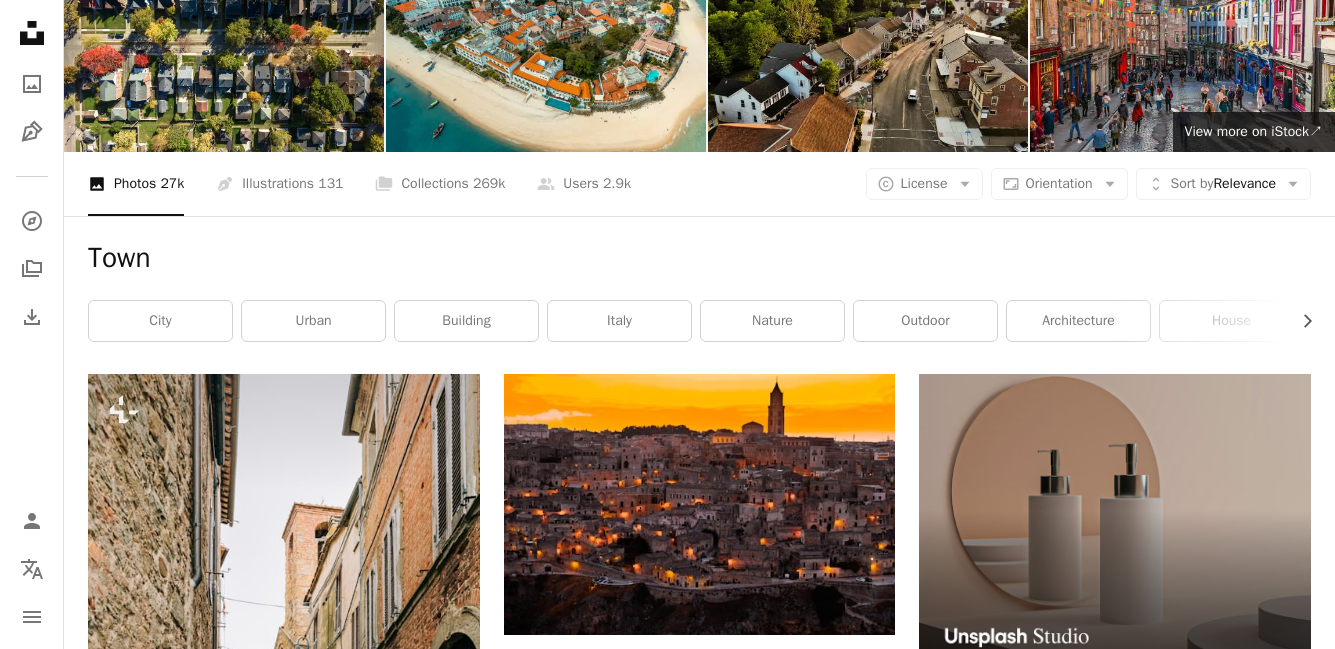 scroll, scrollTop: 0, scrollLeft: 0, axis: both 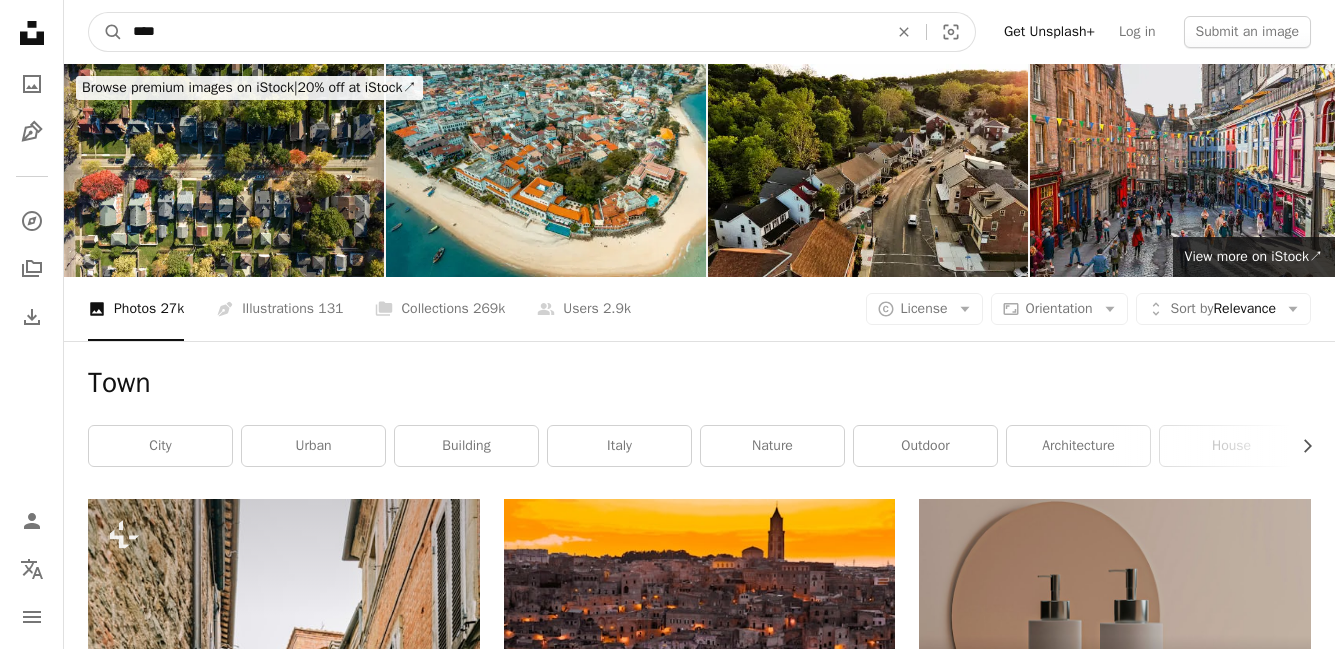 click on "****" at bounding box center [502, 32] 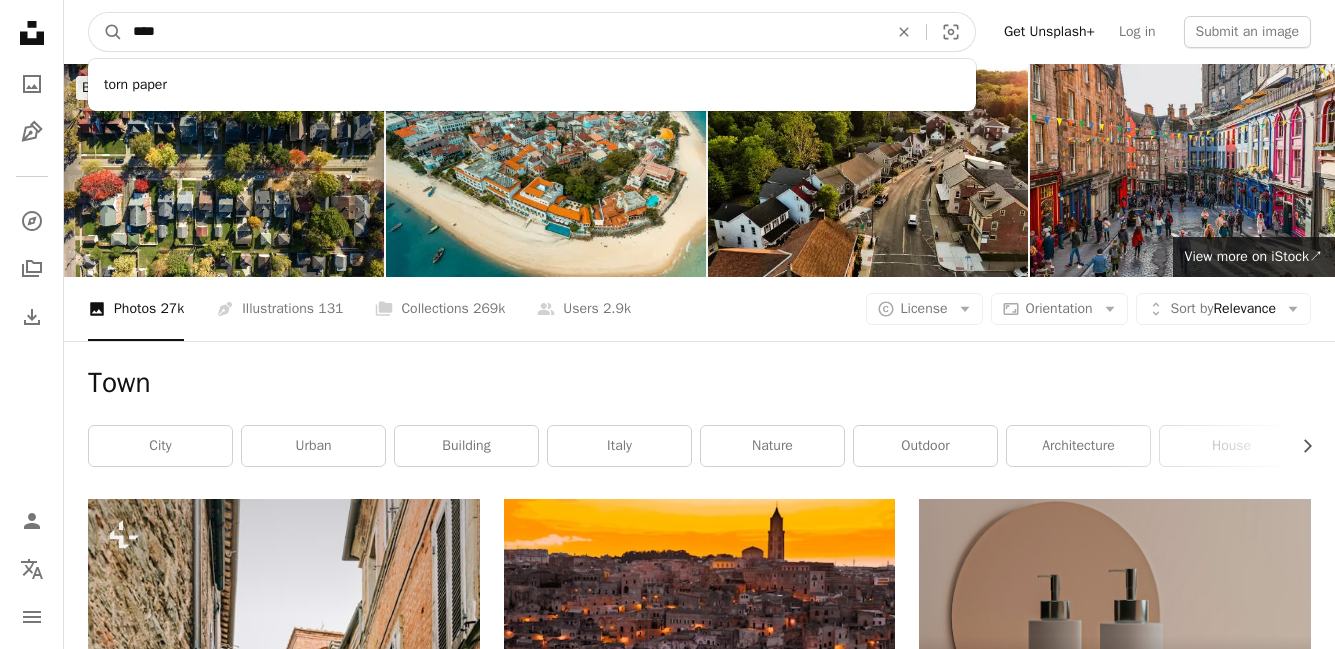 click on "****" at bounding box center [502, 32] 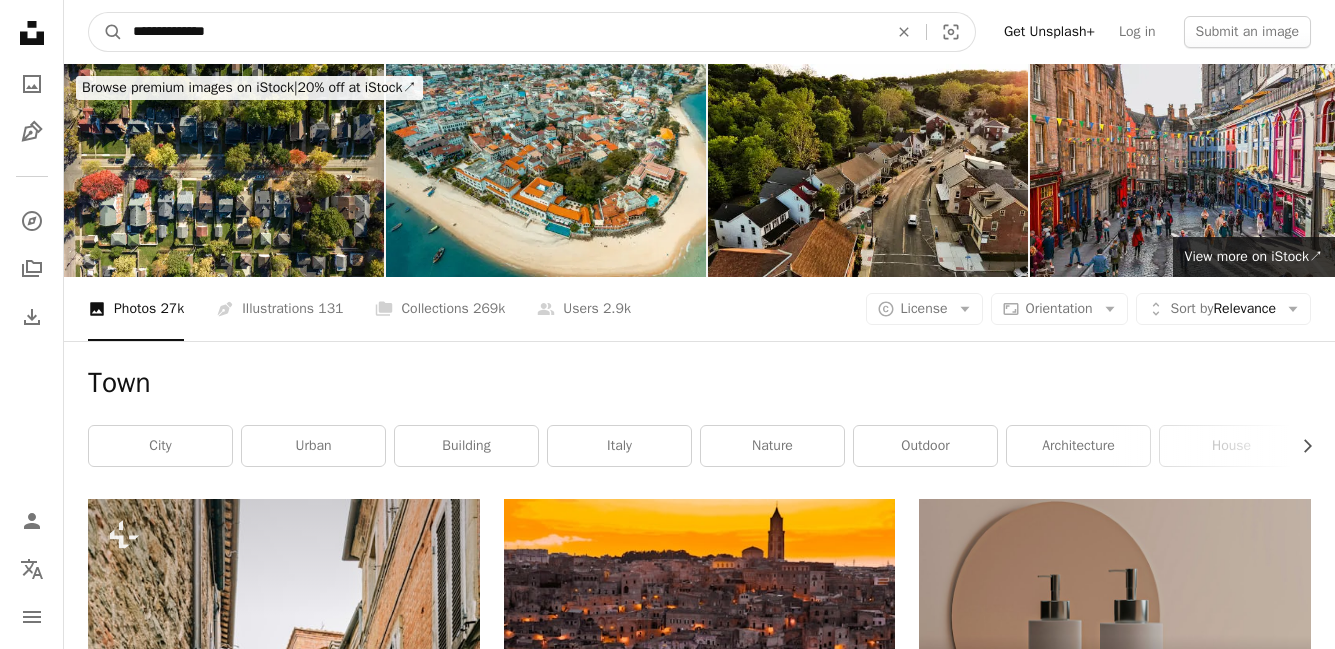 type on "**********" 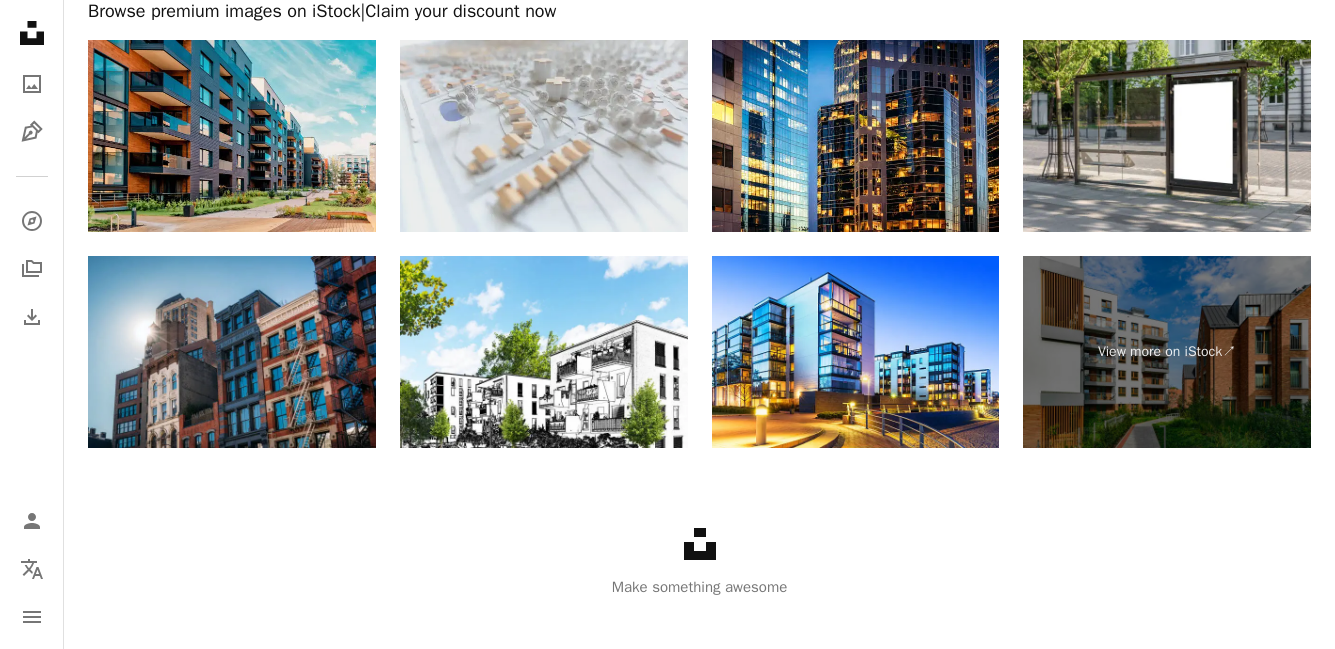 scroll, scrollTop: 4326, scrollLeft: 0, axis: vertical 